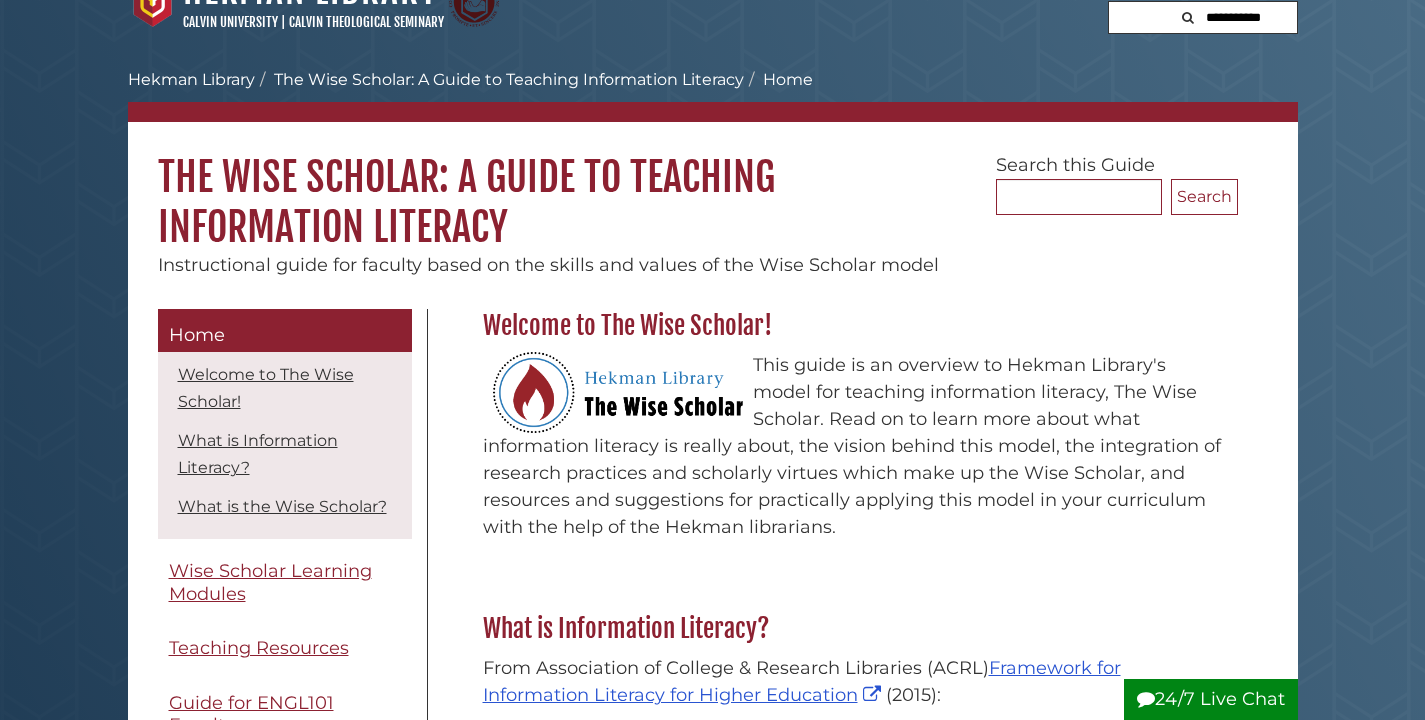 scroll, scrollTop: 185, scrollLeft: 0, axis: vertical 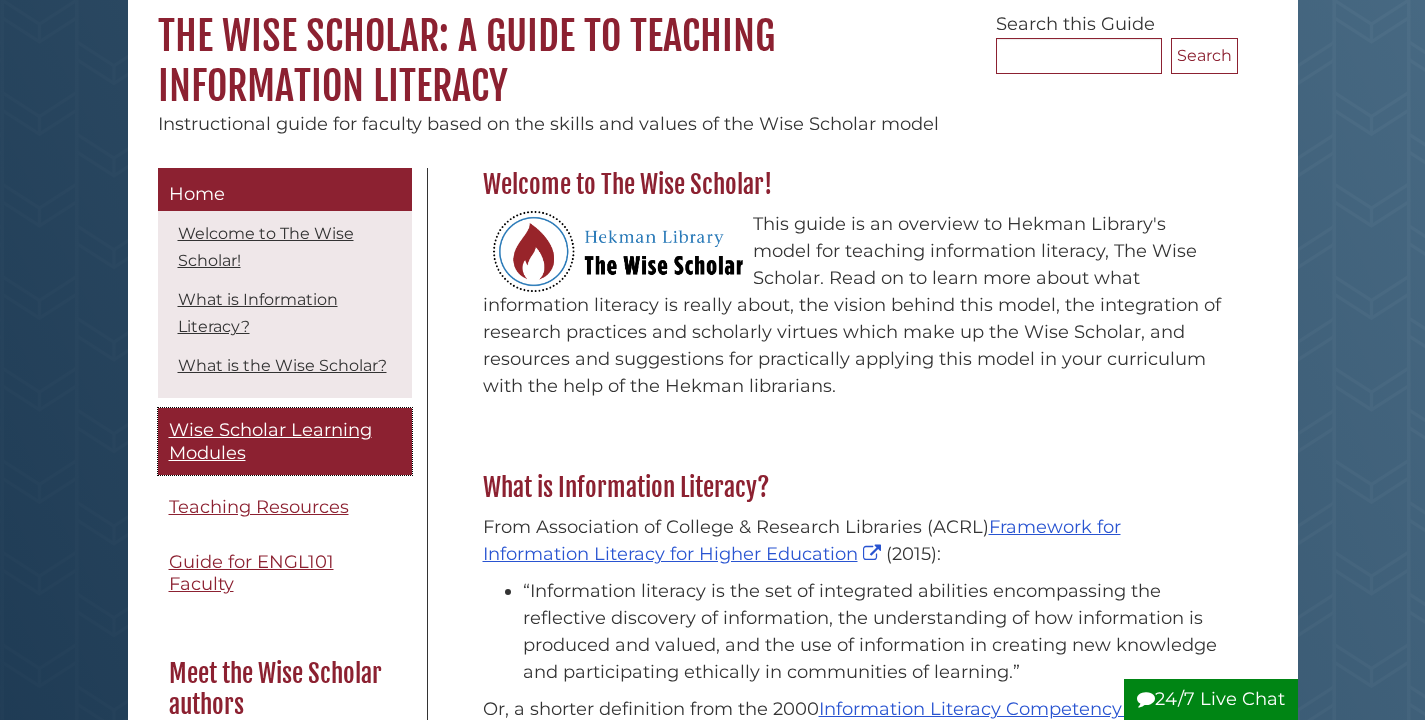 click on "Wise Scholar Learning Modules" at bounding box center [270, 441] 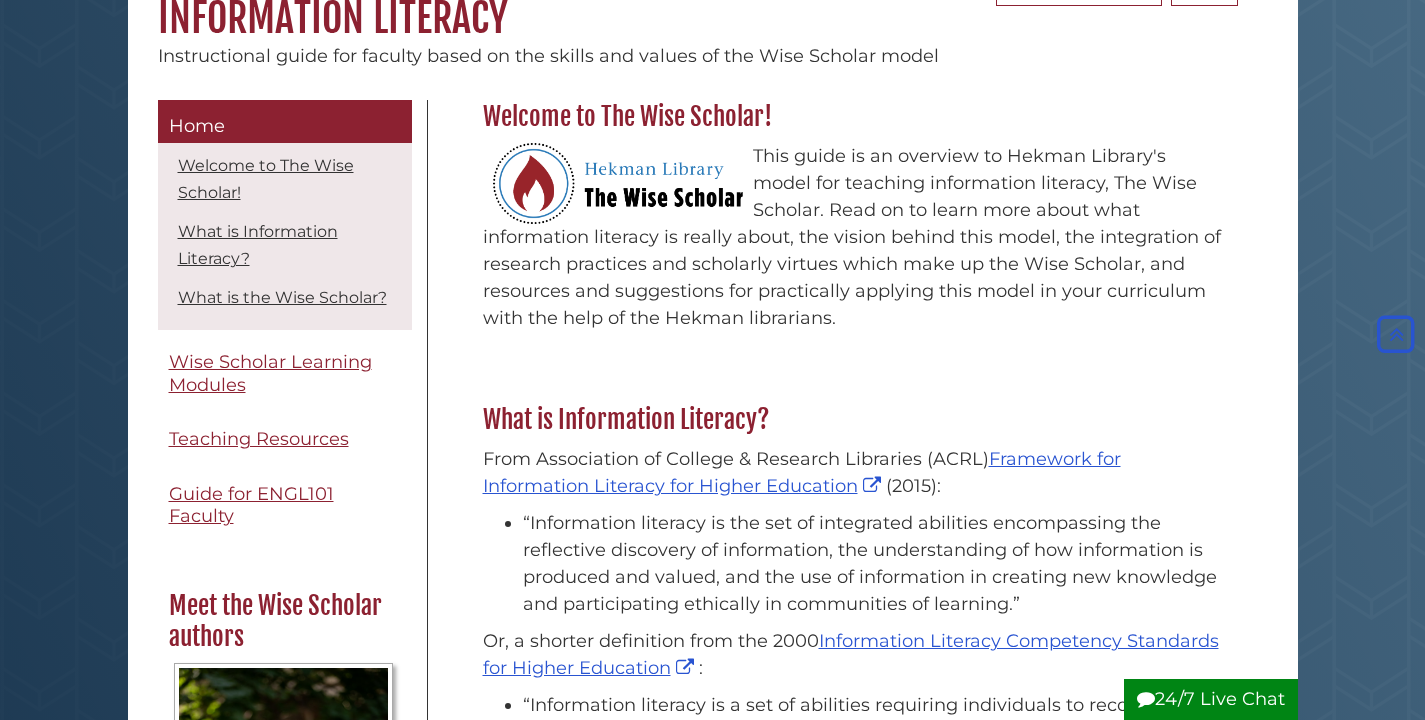 scroll, scrollTop: 338, scrollLeft: 0, axis: vertical 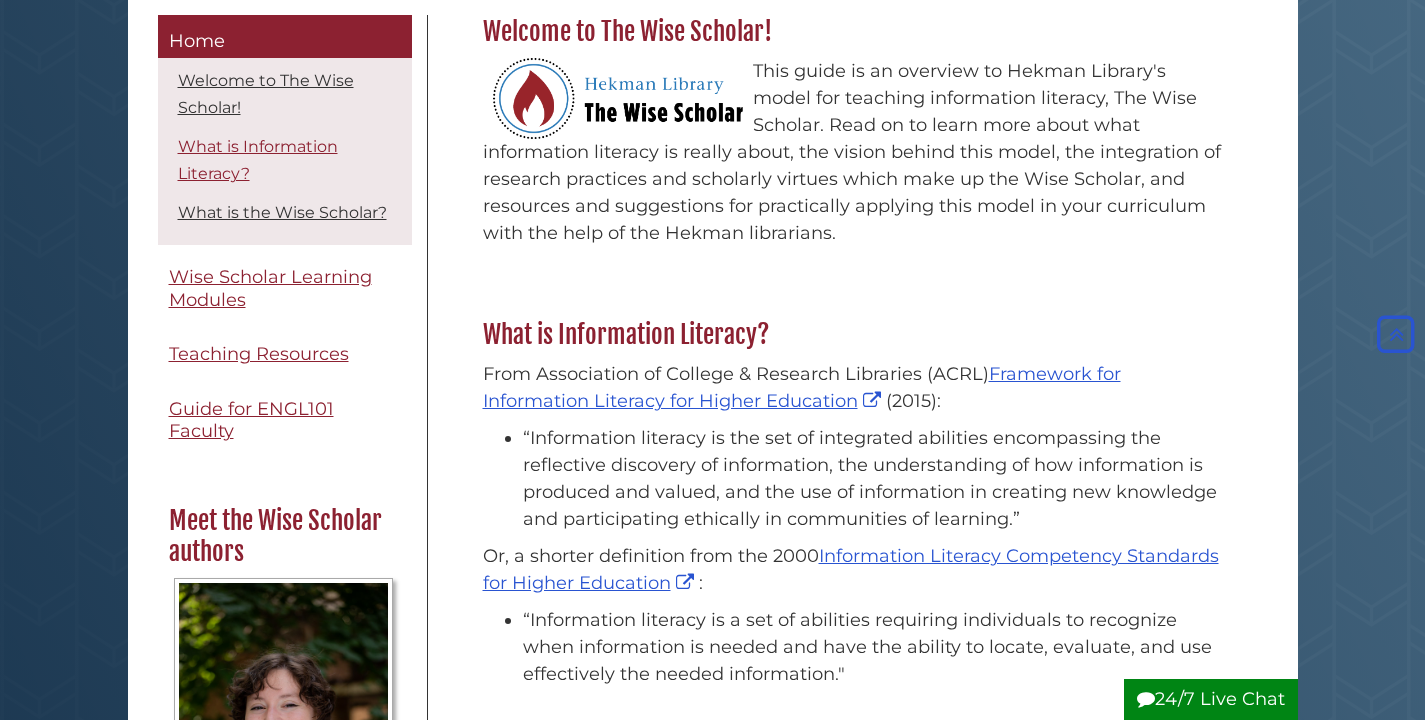 click on "What is Information Literacy?" at bounding box center (258, 160) 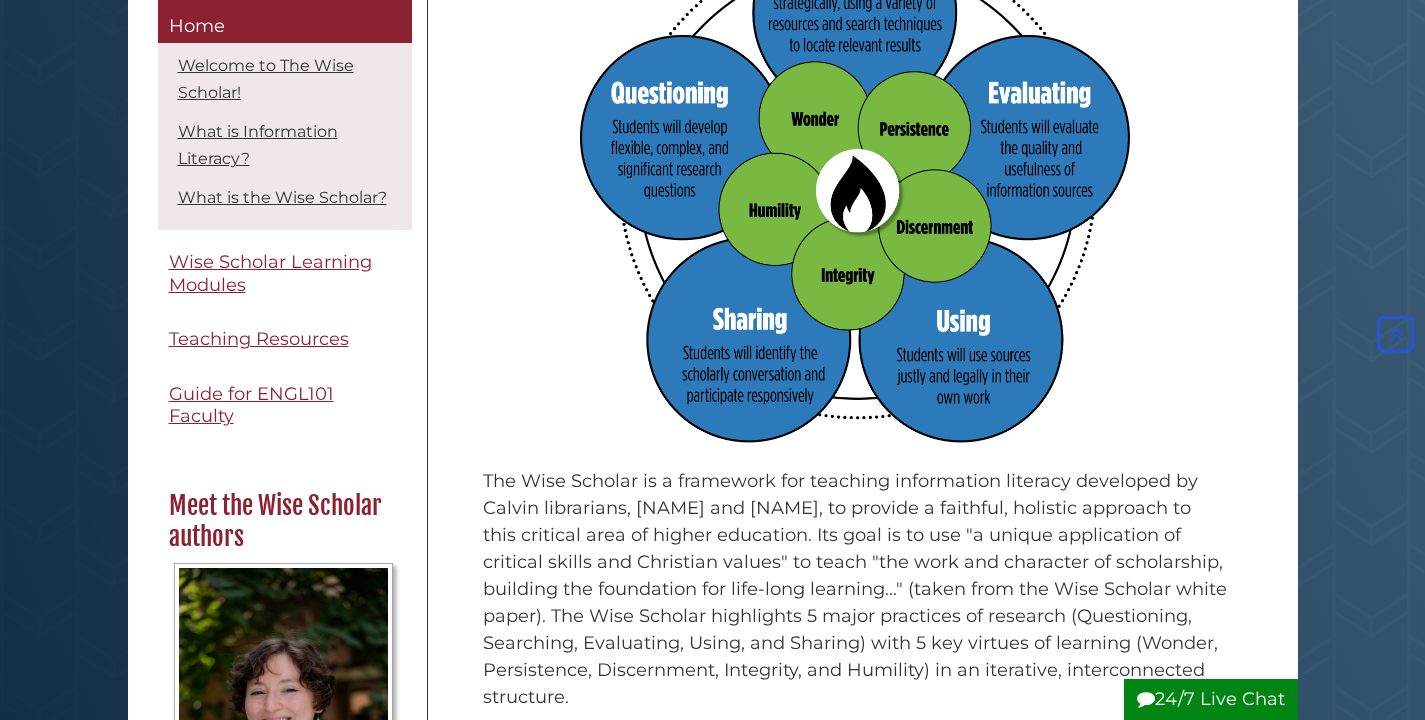 scroll, scrollTop: 1220, scrollLeft: 0, axis: vertical 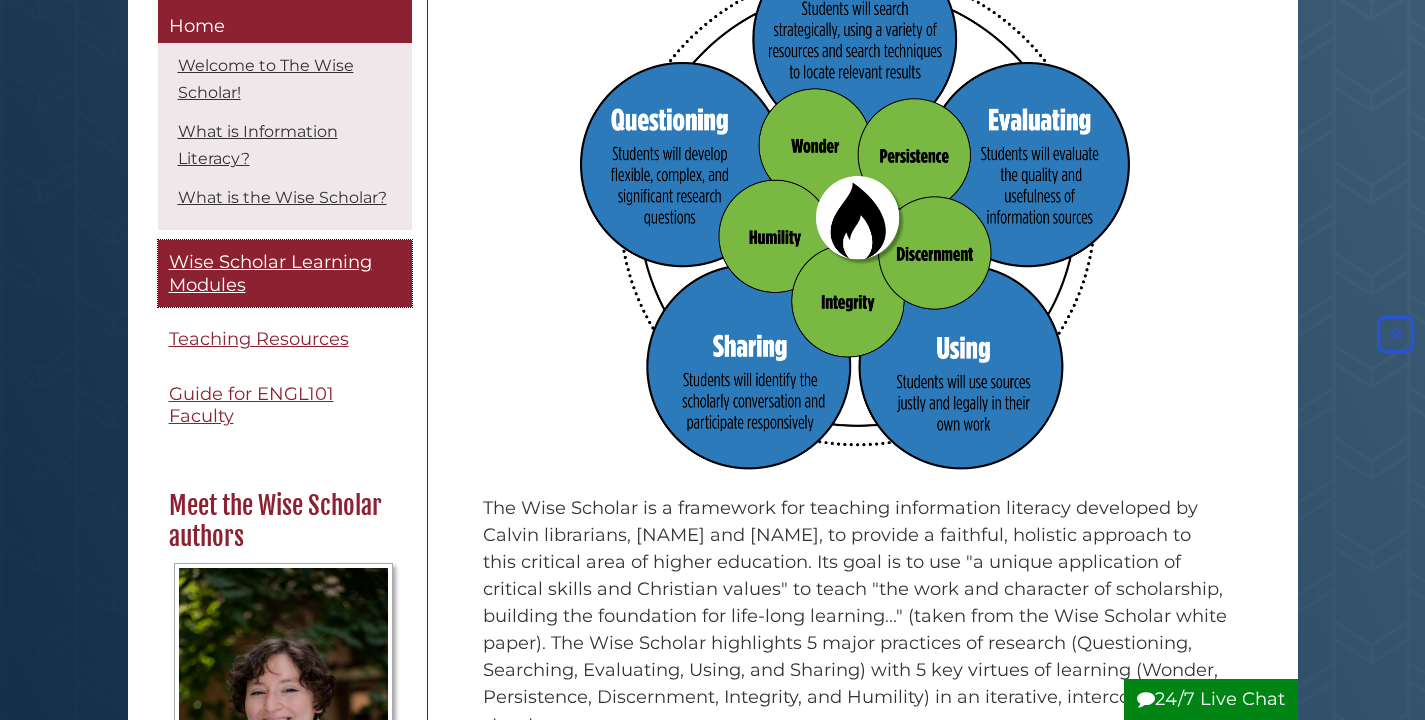 click on "Wise Scholar Learning Modules" at bounding box center (270, 274) 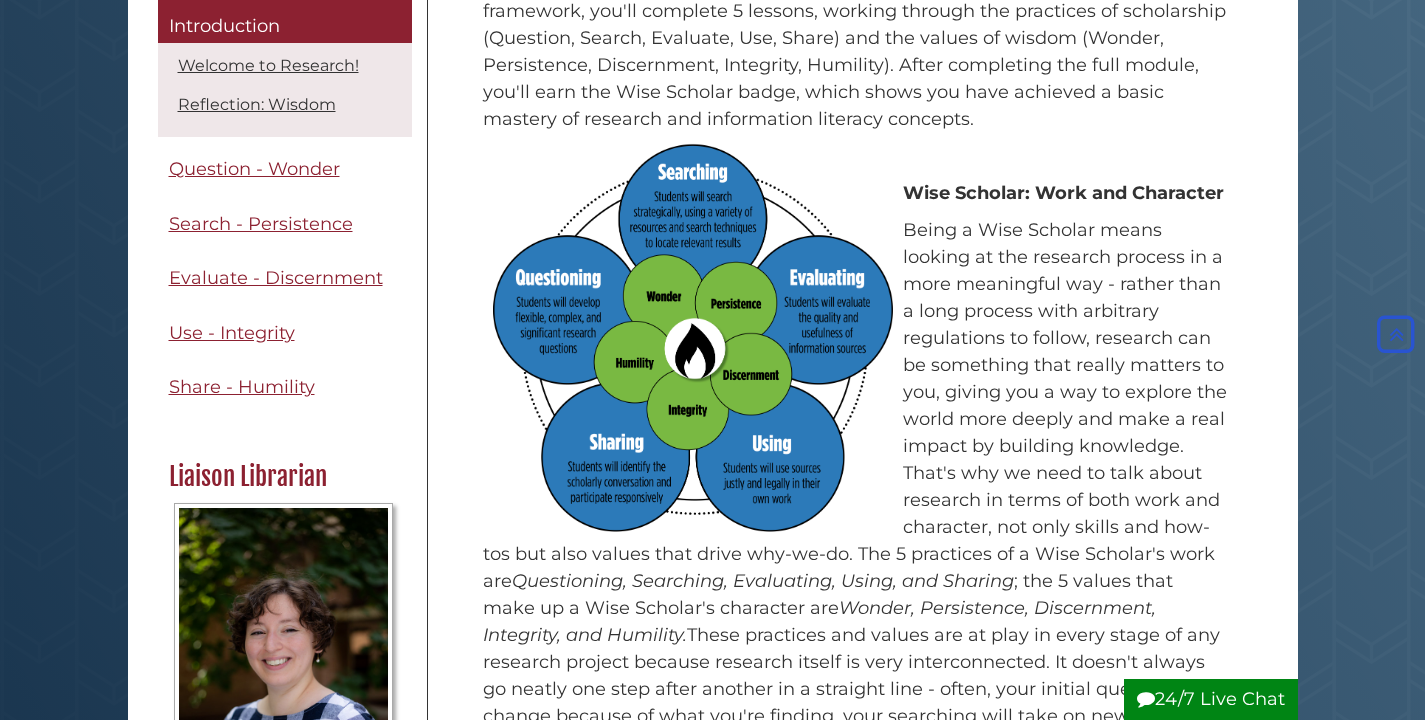 scroll, scrollTop: 617, scrollLeft: 0, axis: vertical 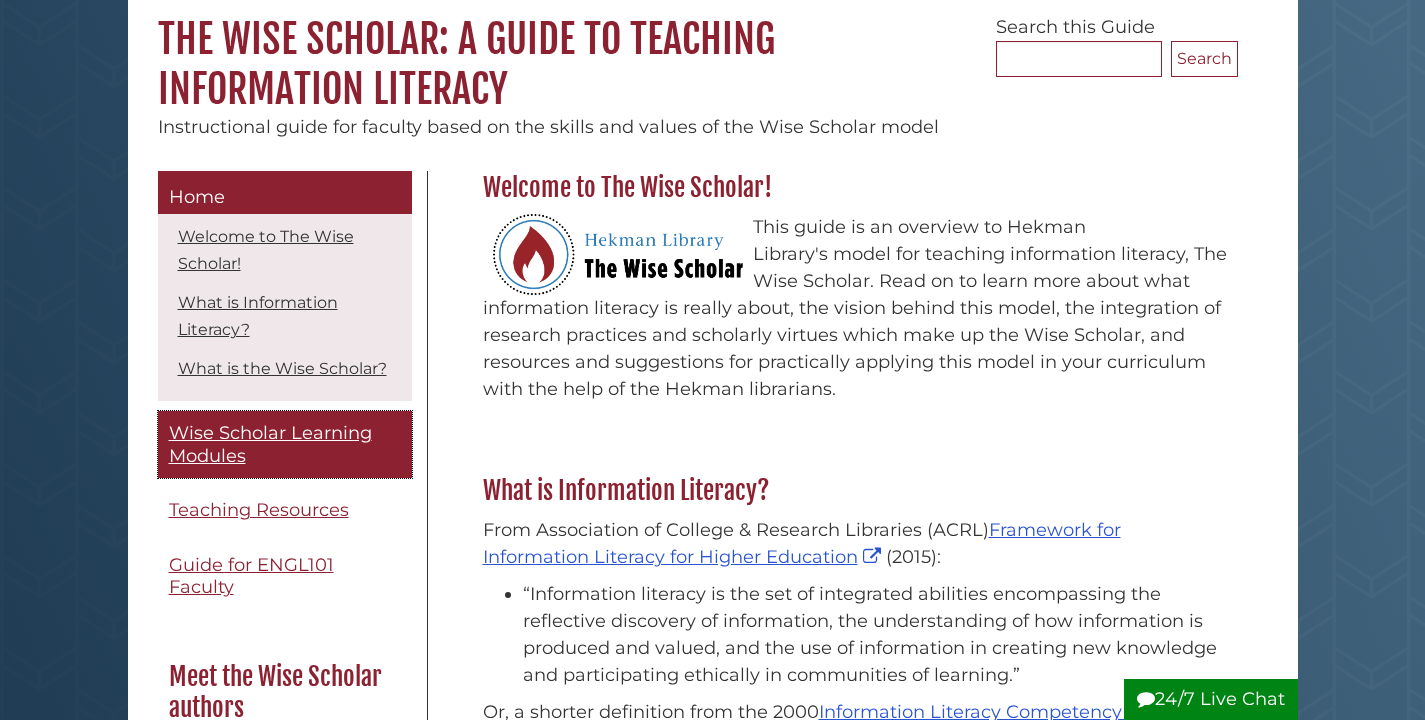 click on "Wise Scholar Learning Modules" at bounding box center (270, 444) 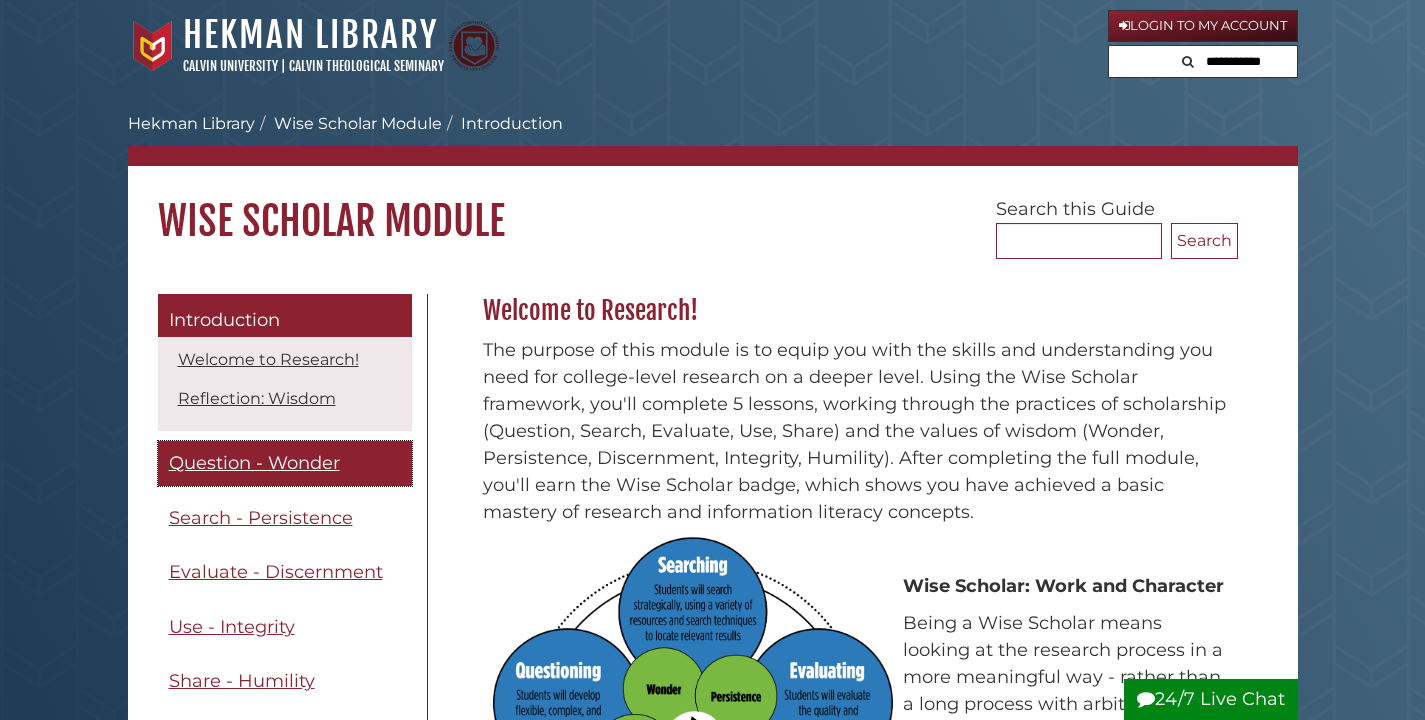 scroll, scrollTop: 0, scrollLeft: 0, axis: both 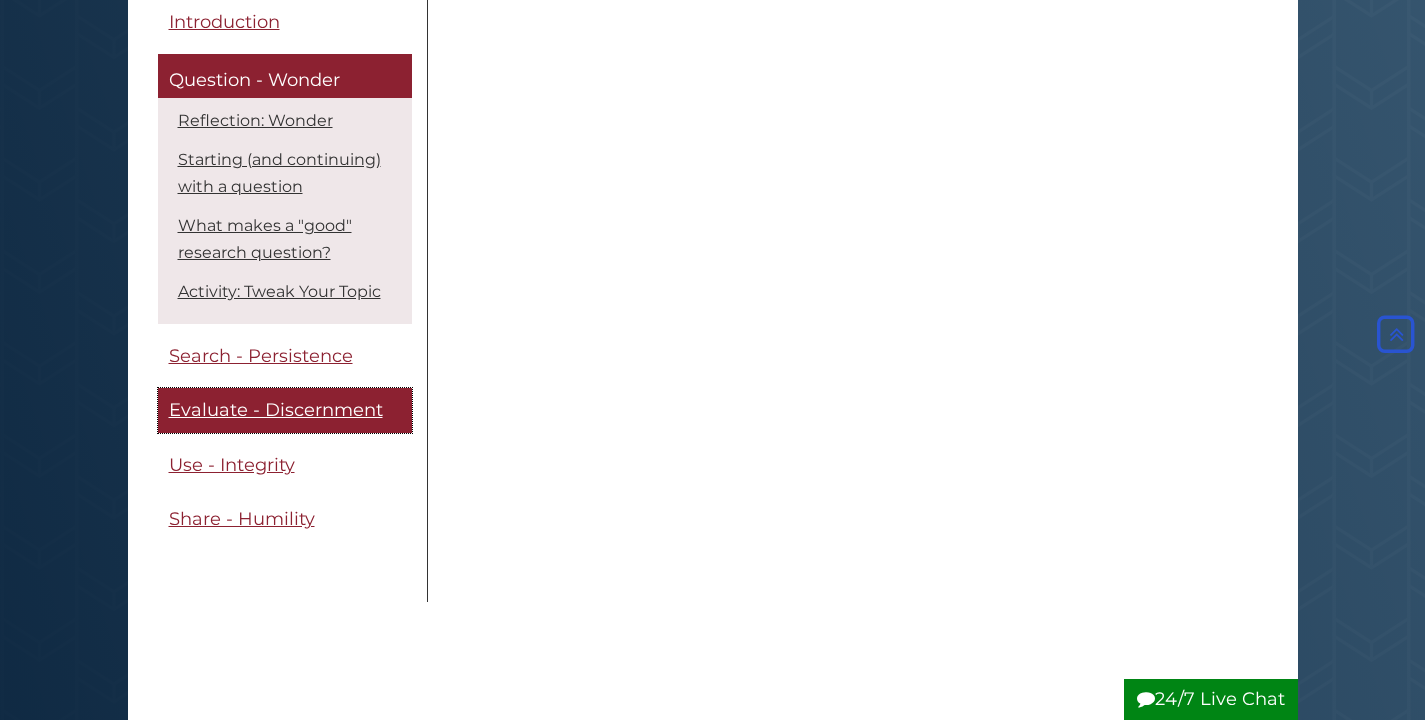 click on "Evaluate - Discernment" at bounding box center [276, 411] 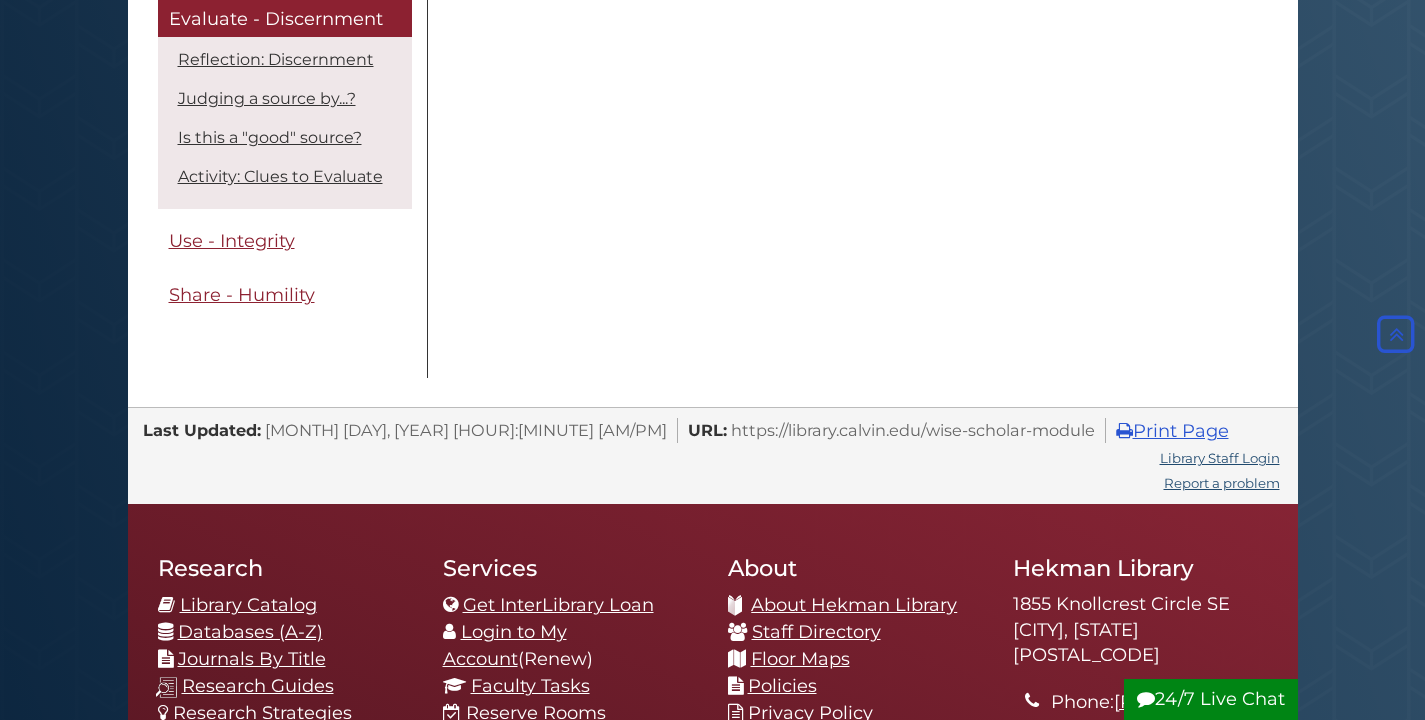 scroll, scrollTop: 2661, scrollLeft: 0, axis: vertical 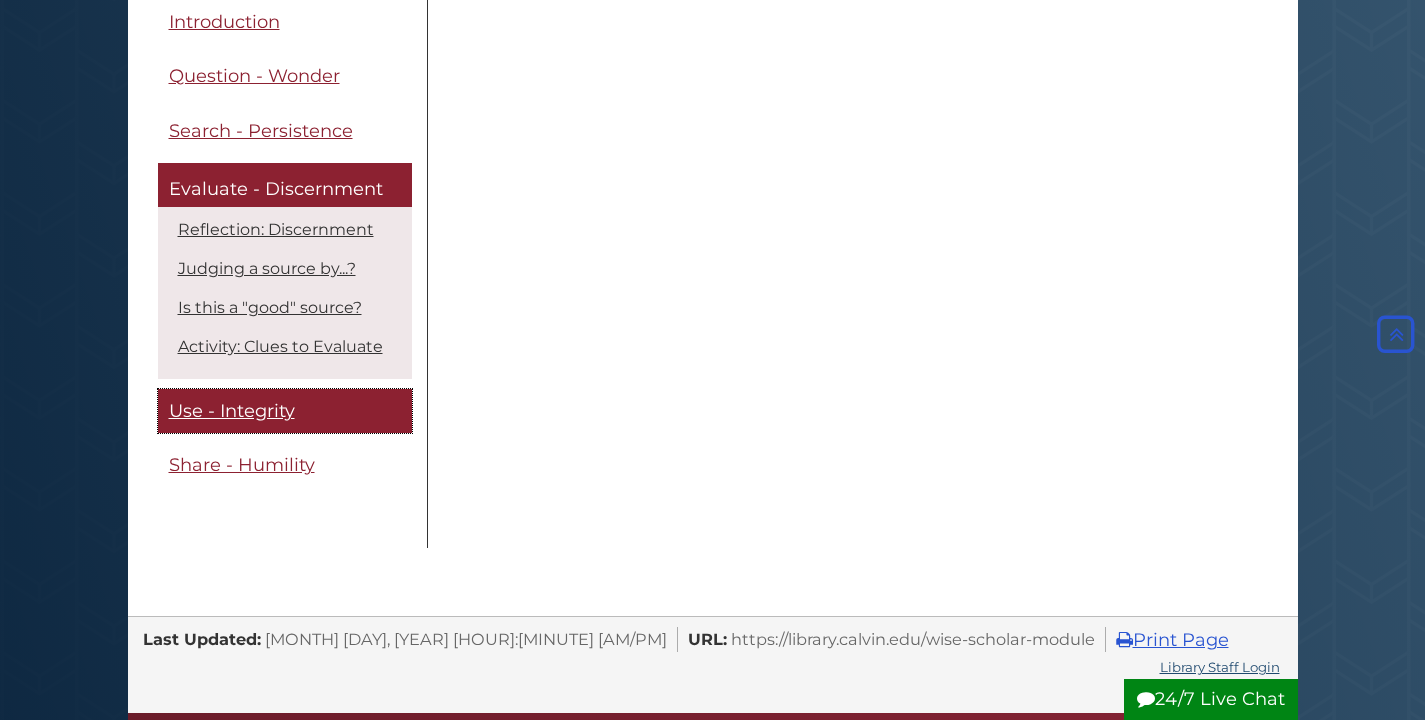 click on "Use - Integrity" at bounding box center [232, 411] 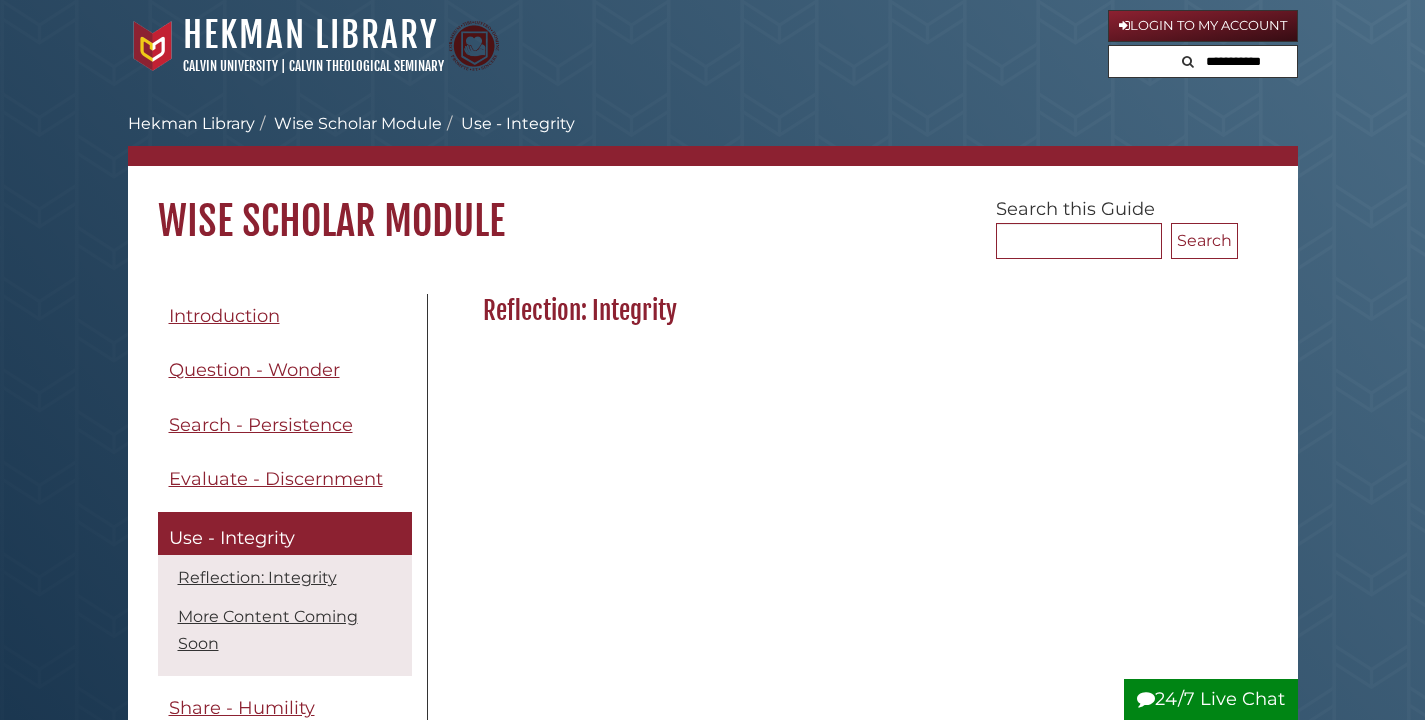 scroll, scrollTop: 186, scrollLeft: 0, axis: vertical 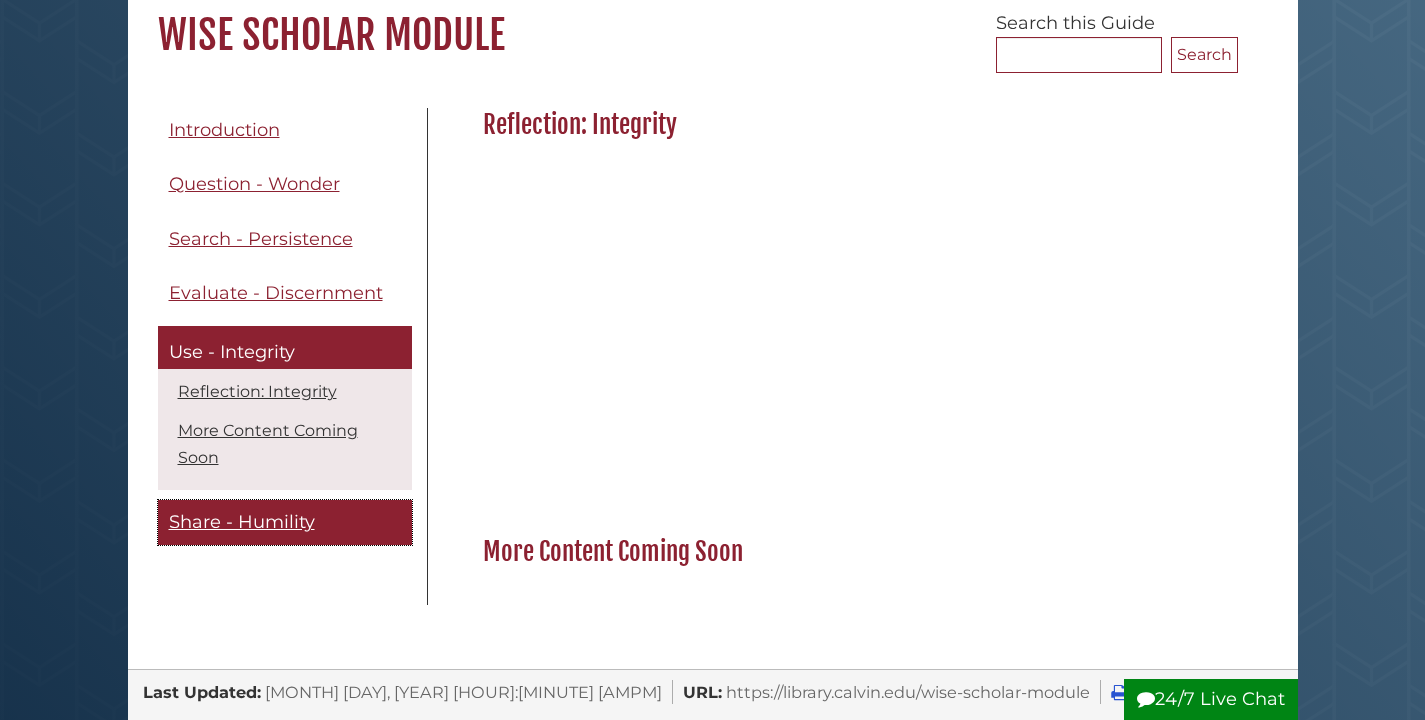 click on "Share - Humility" at bounding box center (242, 522) 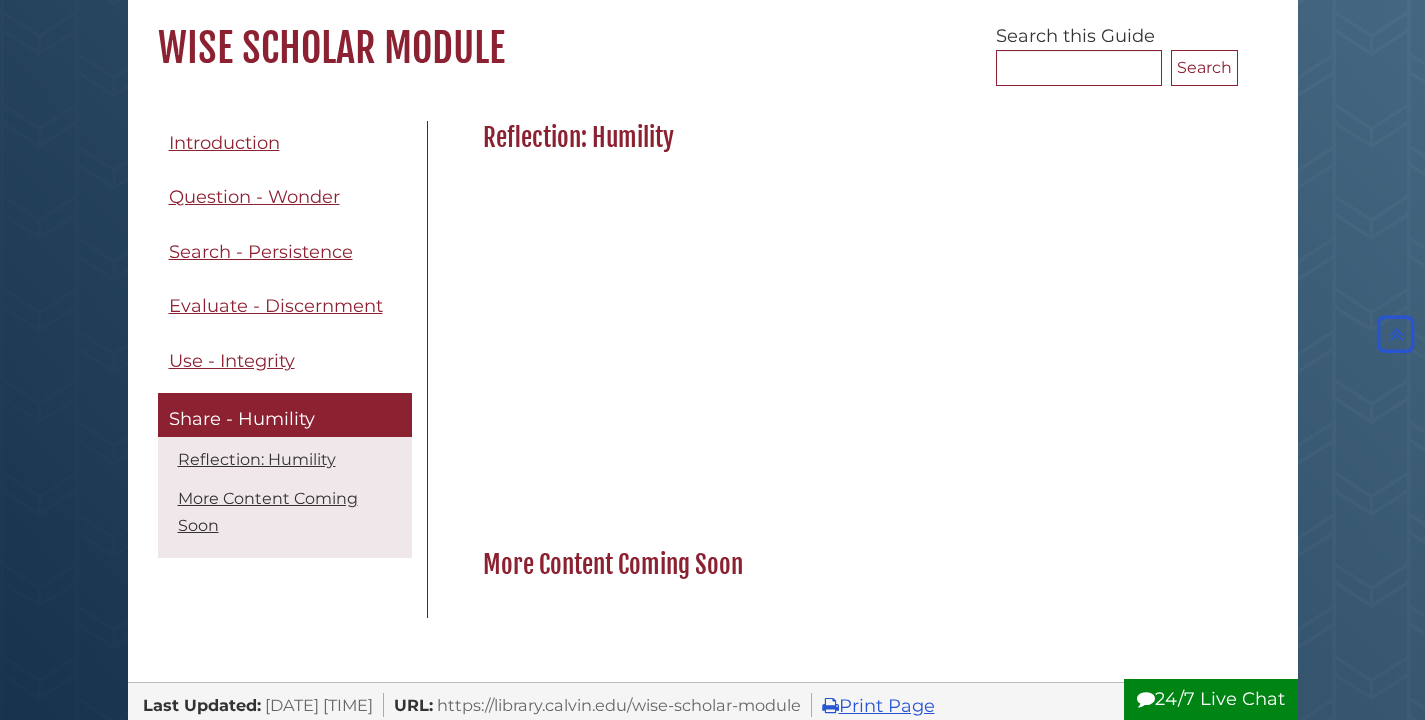 scroll, scrollTop: 0, scrollLeft: 0, axis: both 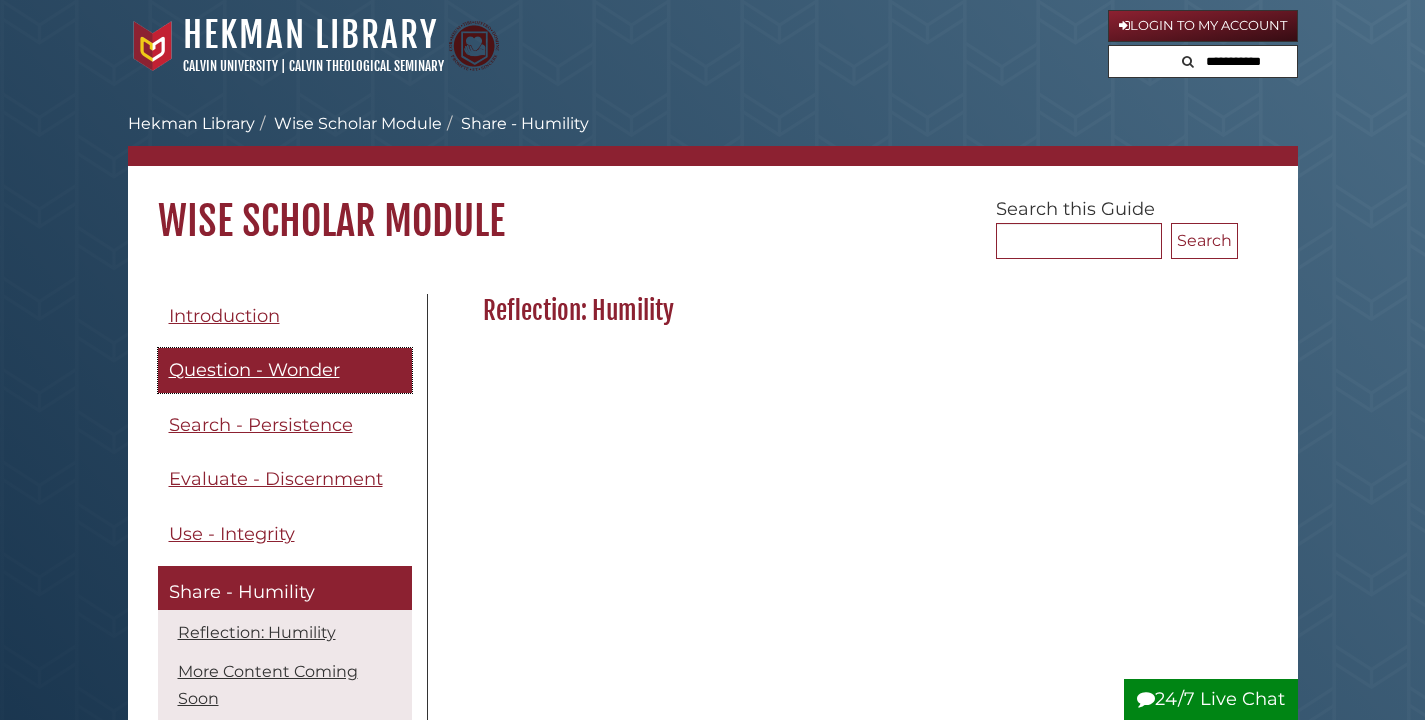 click on "Question - Wonder" at bounding box center (254, 370) 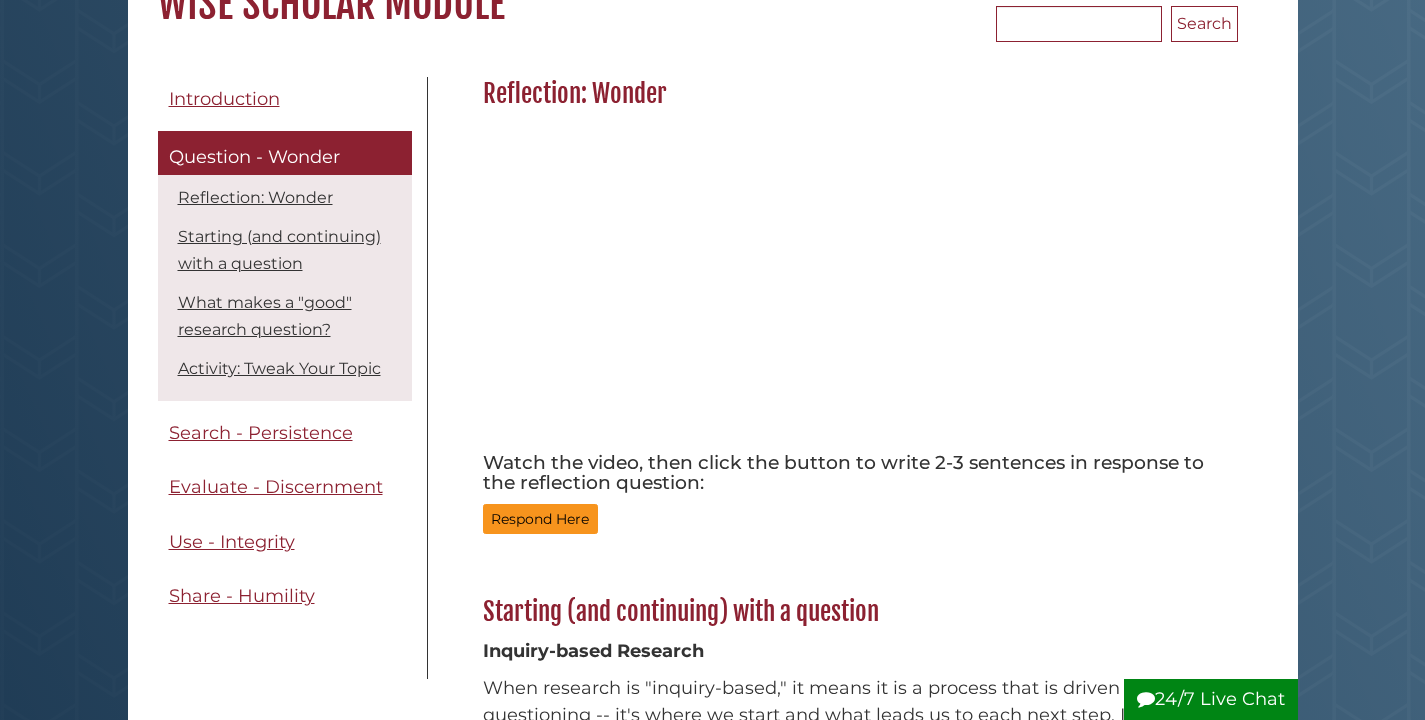 scroll, scrollTop: 217, scrollLeft: 0, axis: vertical 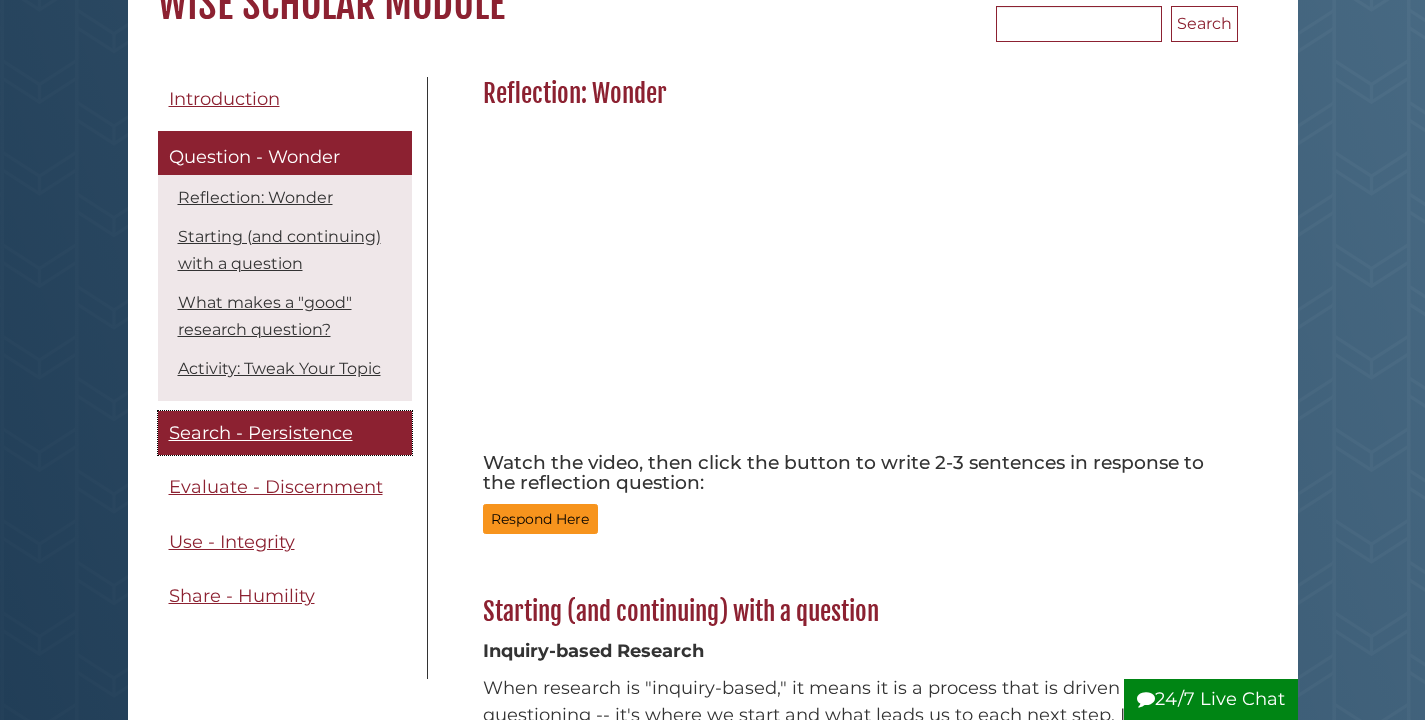 click on "Search - Persistence" at bounding box center [261, 433] 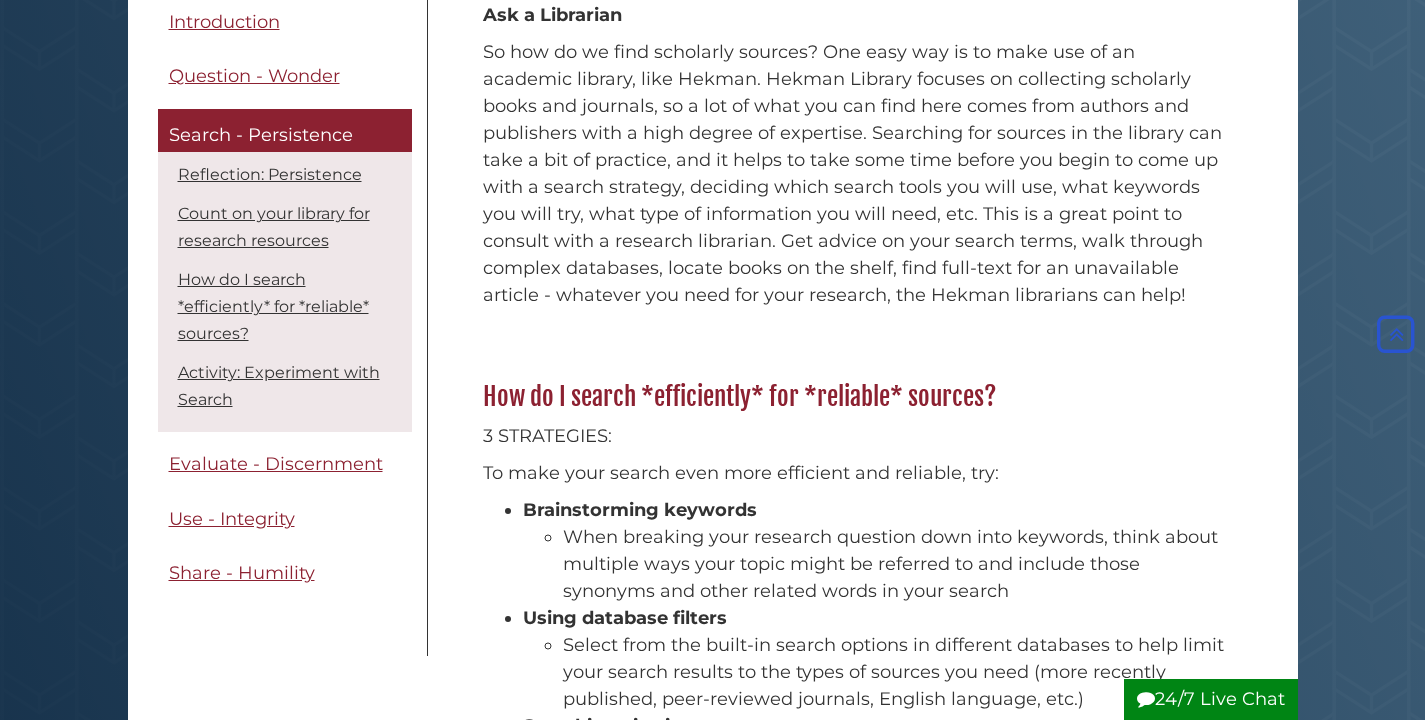 scroll, scrollTop: 1079, scrollLeft: 0, axis: vertical 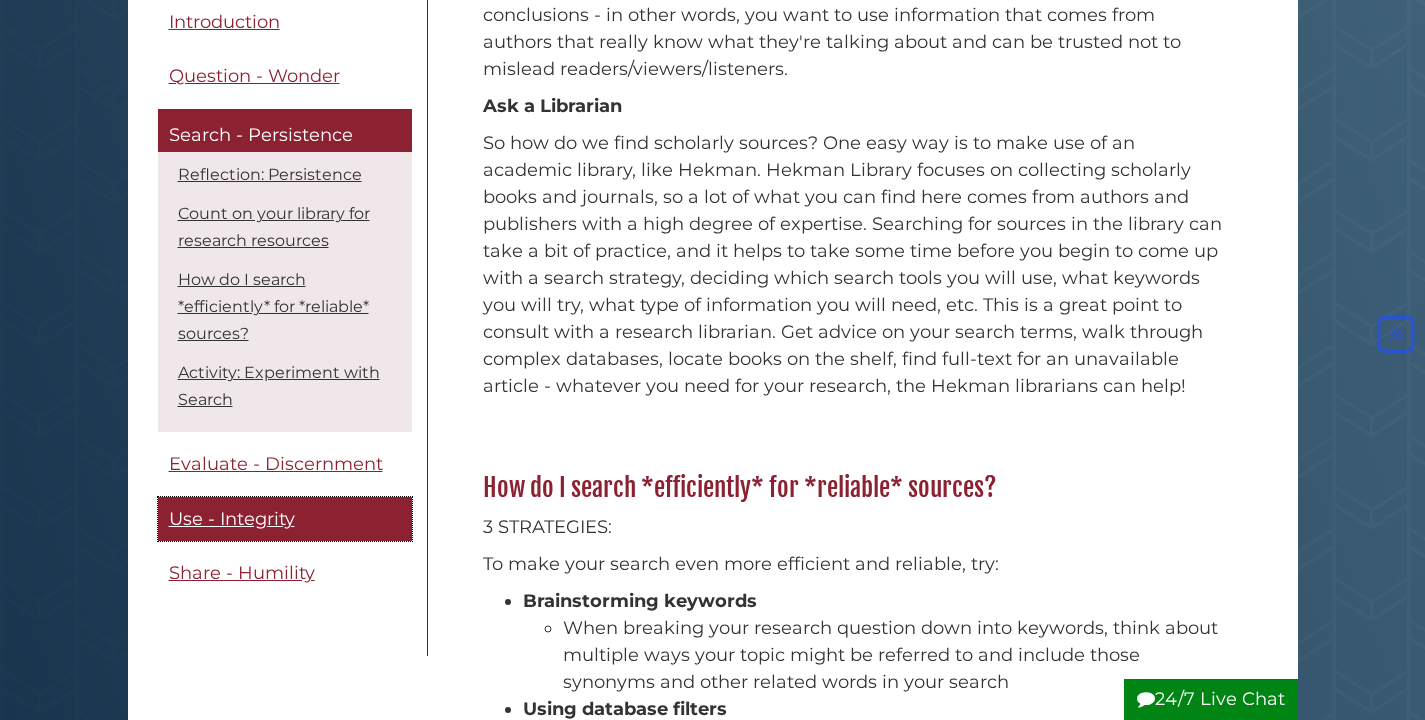 click on "Use - Integrity" at bounding box center [232, 519] 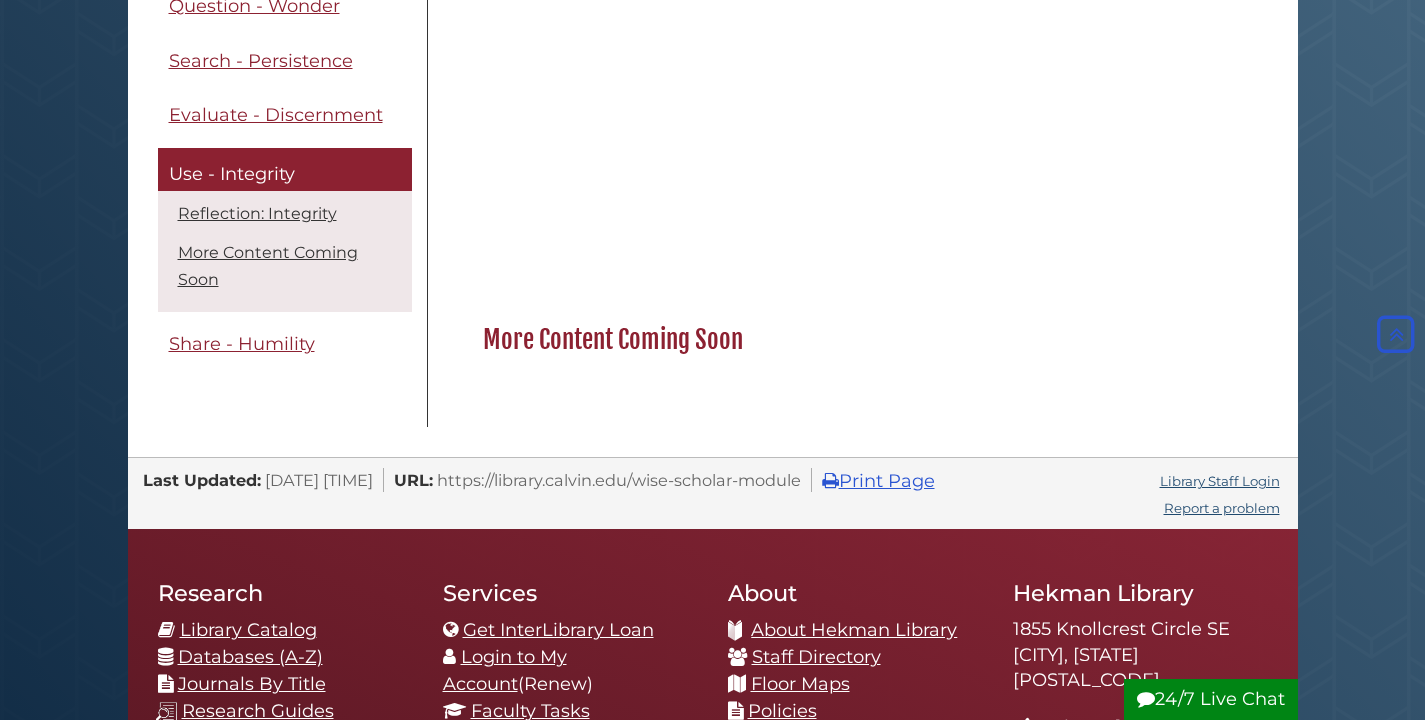 scroll, scrollTop: 253, scrollLeft: 0, axis: vertical 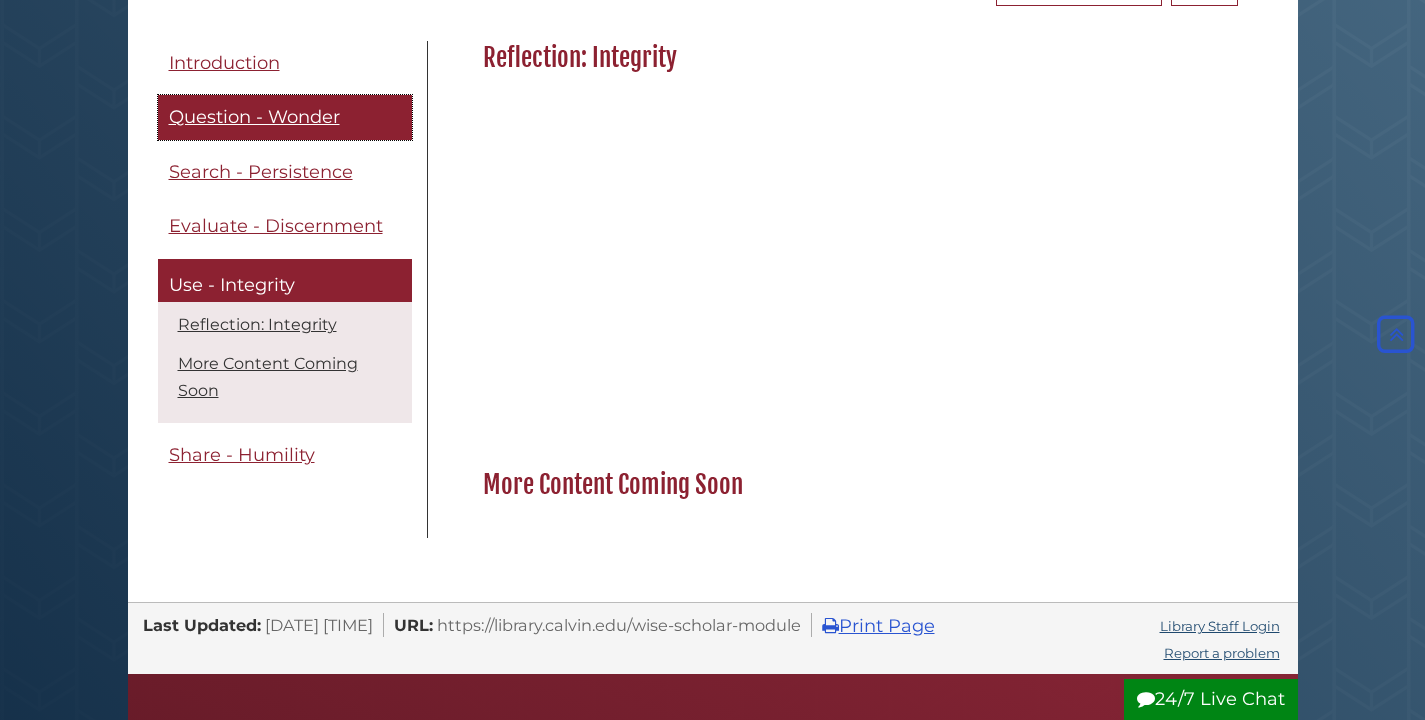 click on "Question - Wonder" at bounding box center [254, 117] 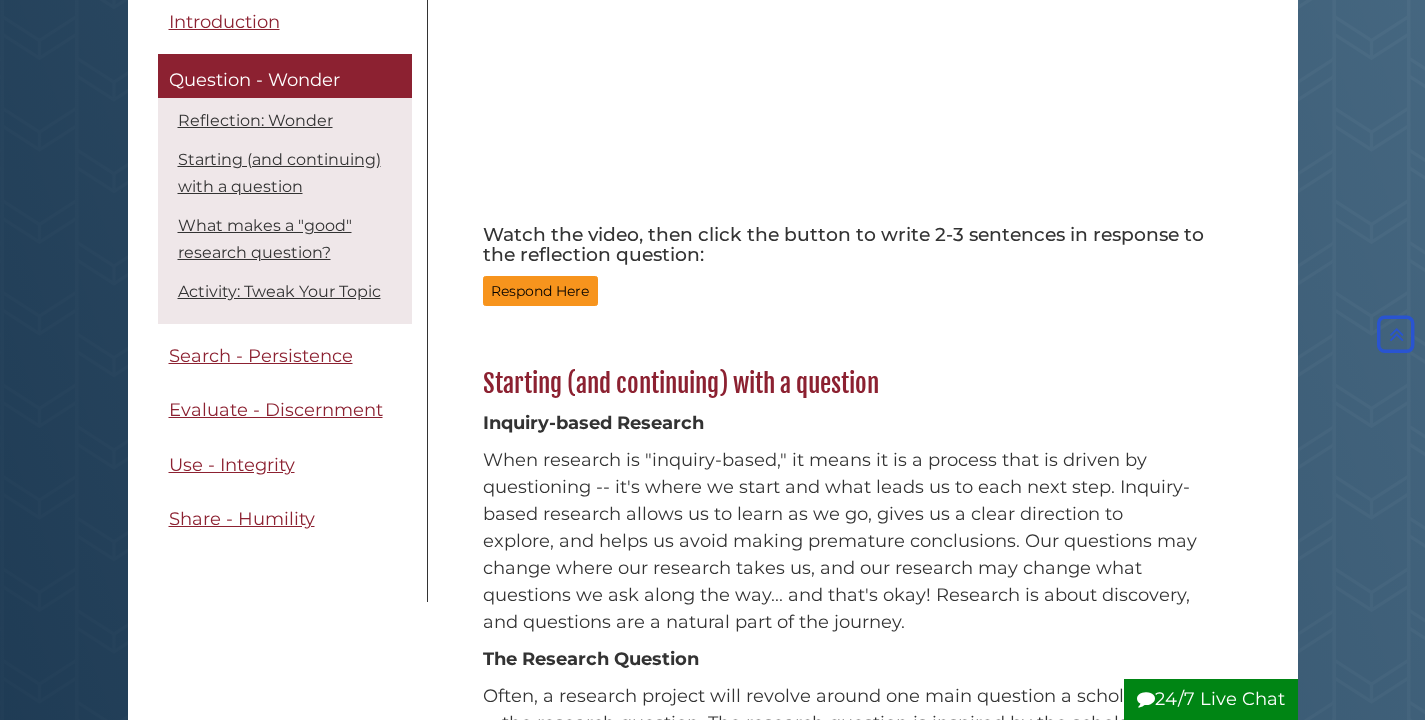 scroll, scrollTop: 200, scrollLeft: 0, axis: vertical 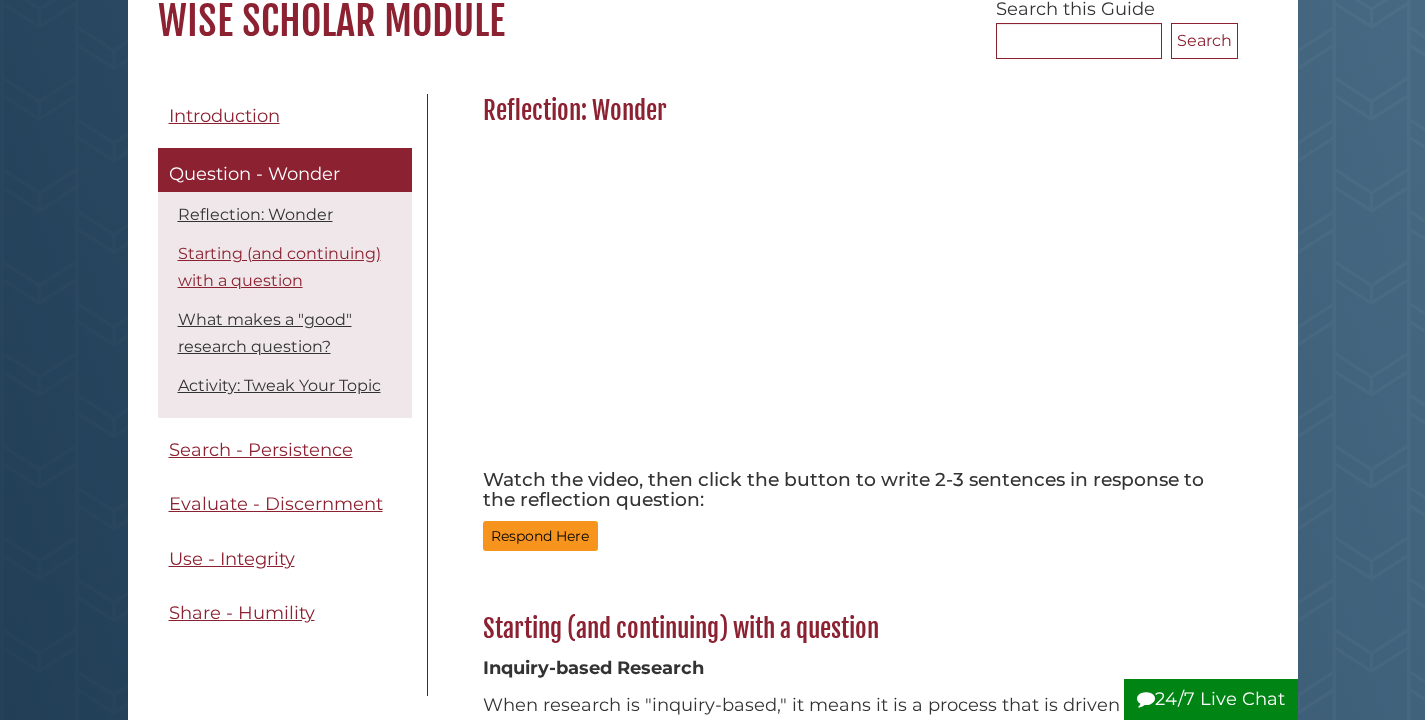 click on "Starting (and continuing) with a question" at bounding box center [279, 267] 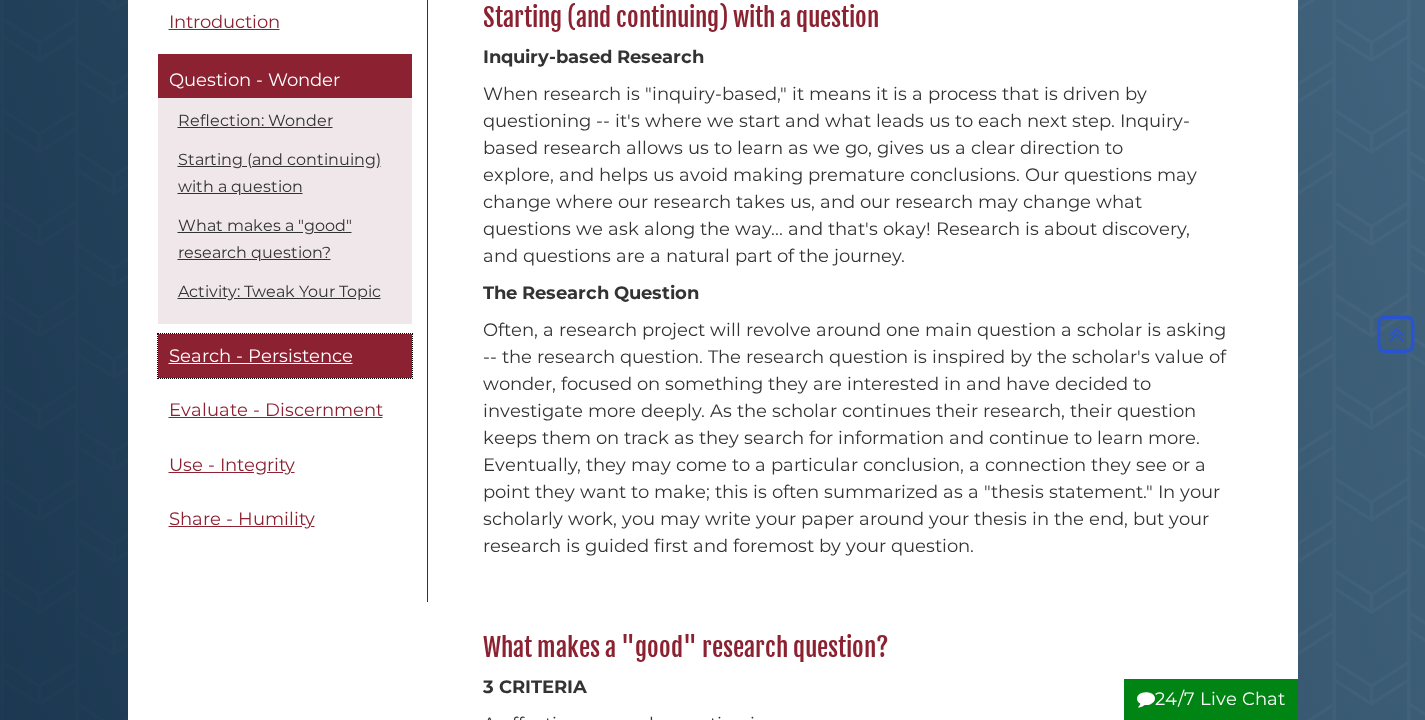 click on "Search - Persistence" at bounding box center [261, 356] 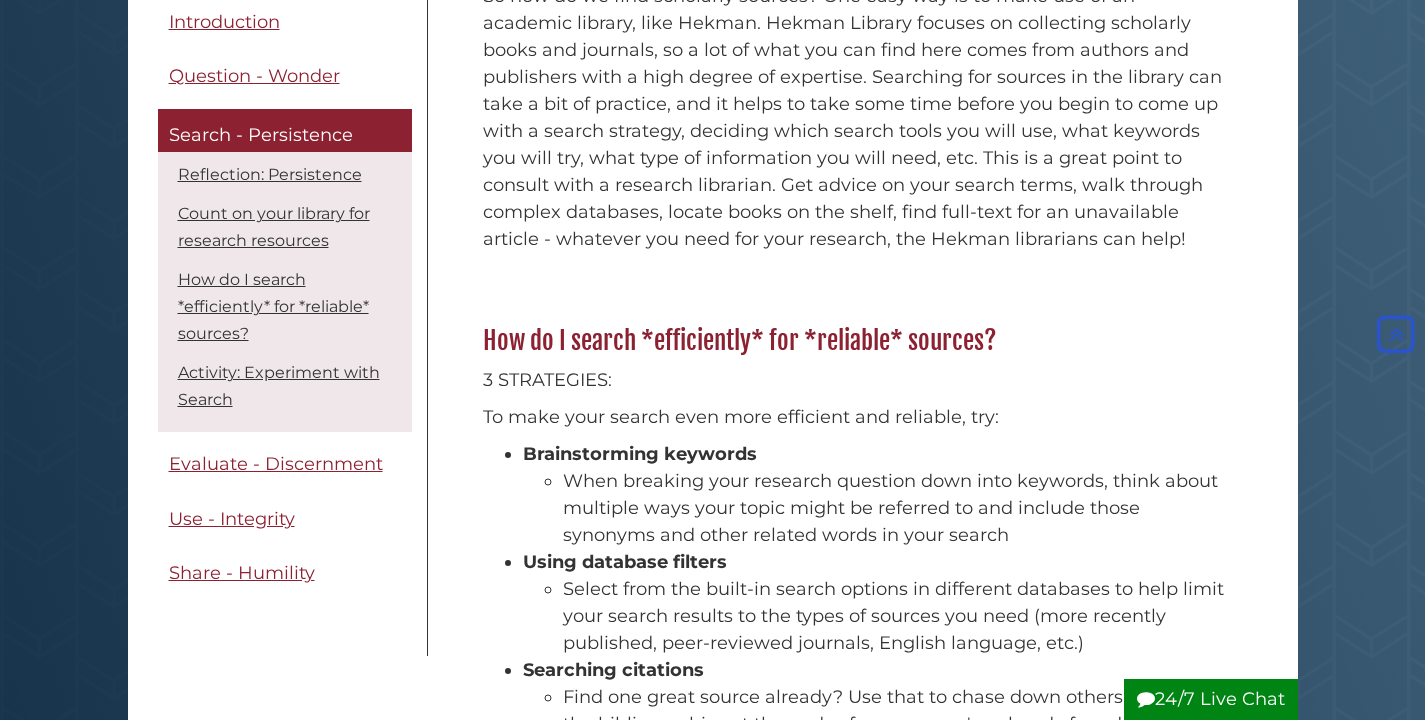 scroll, scrollTop: 1459, scrollLeft: 0, axis: vertical 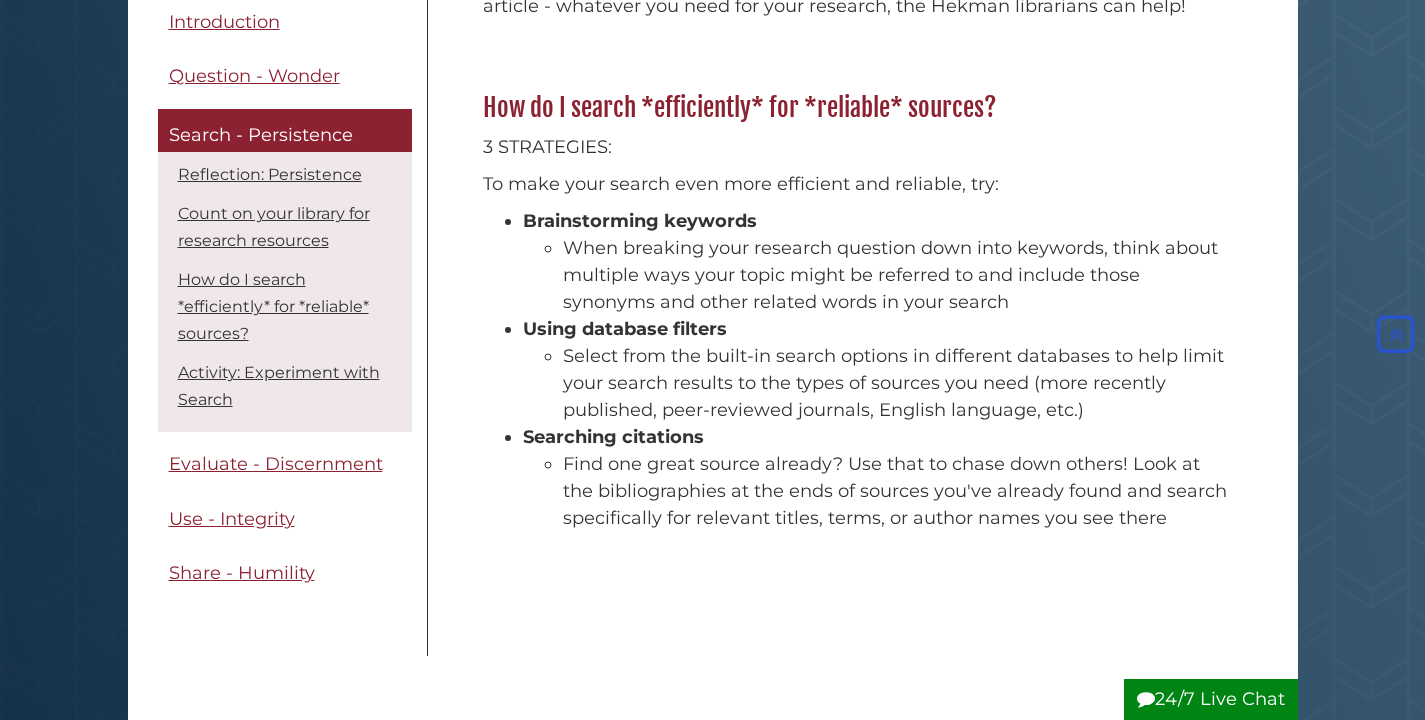 click on "How do I search *efficiently* for *reliable* sources?" at bounding box center (285, 307) 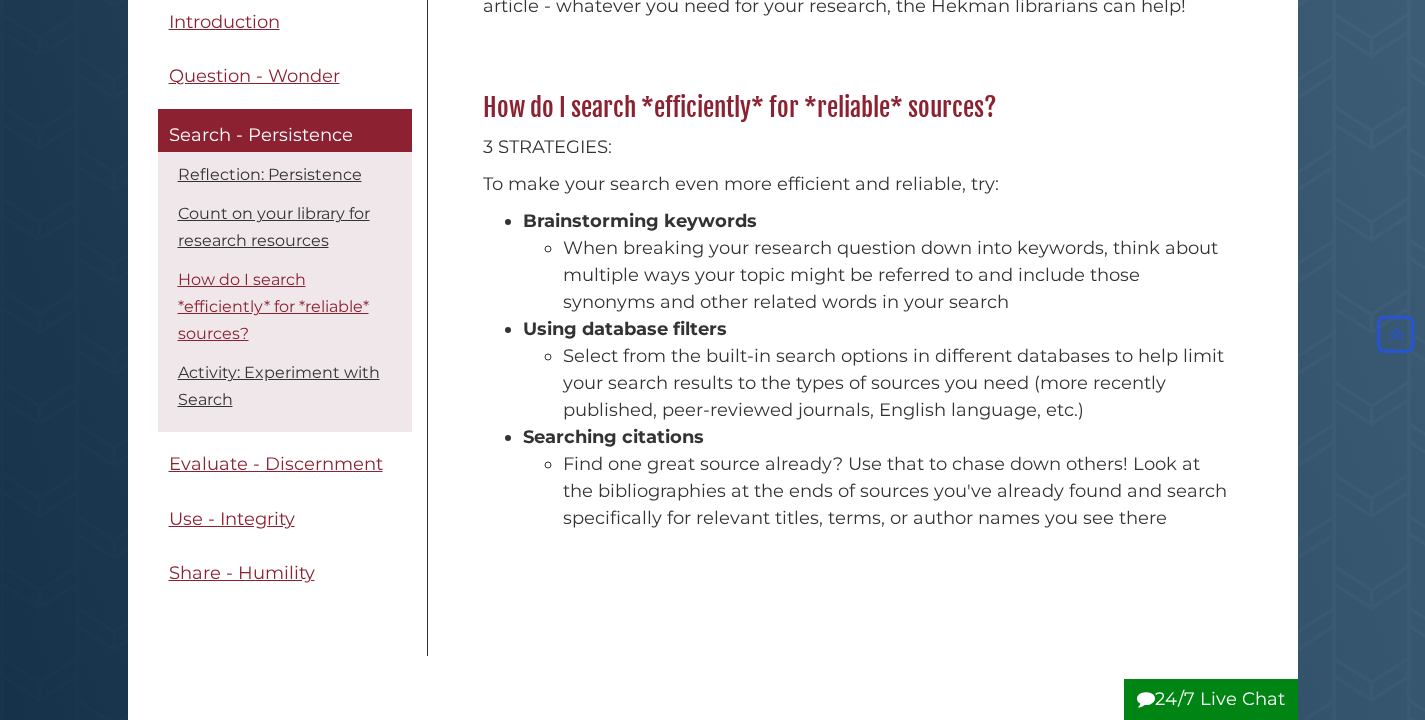 click on "How do I search *efficiently* for *reliable* sources?" at bounding box center (273, 307) 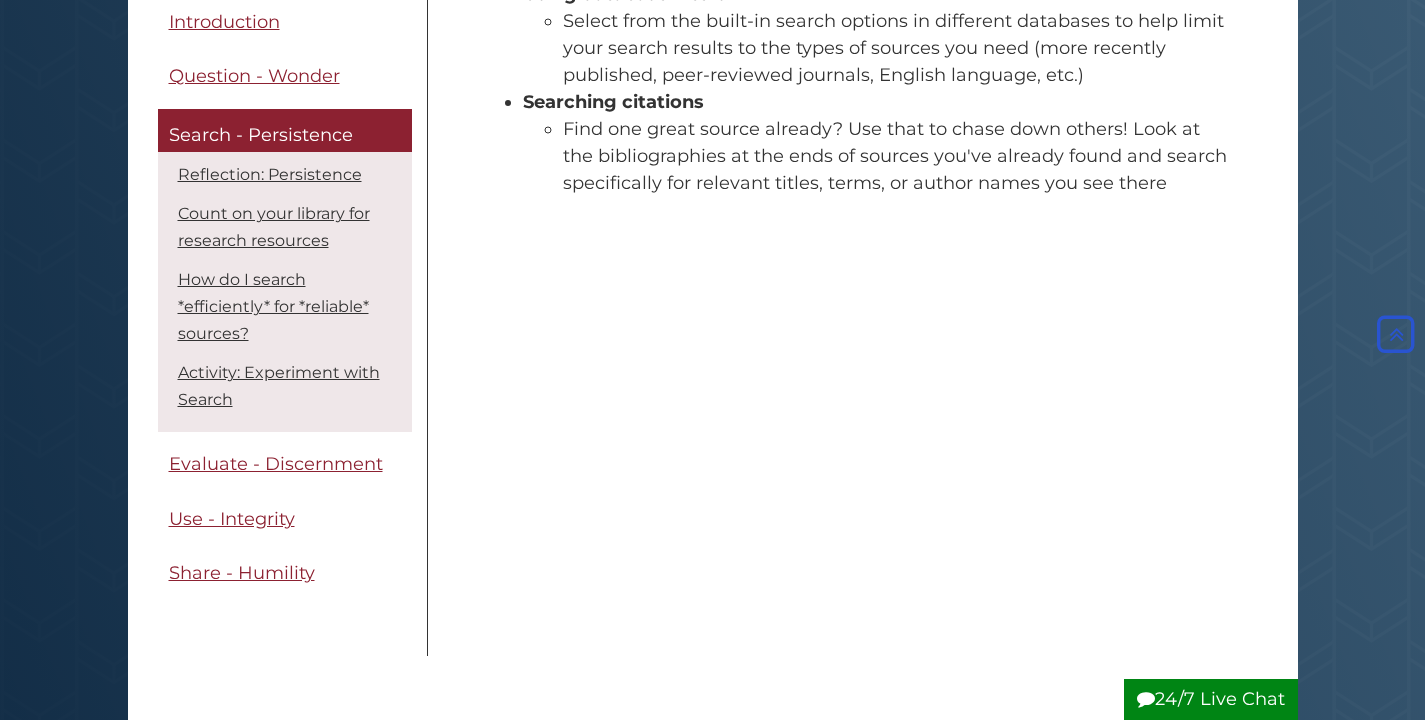 scroll, scrollTop: 2058, scrollLeft: 0, axis: vertical 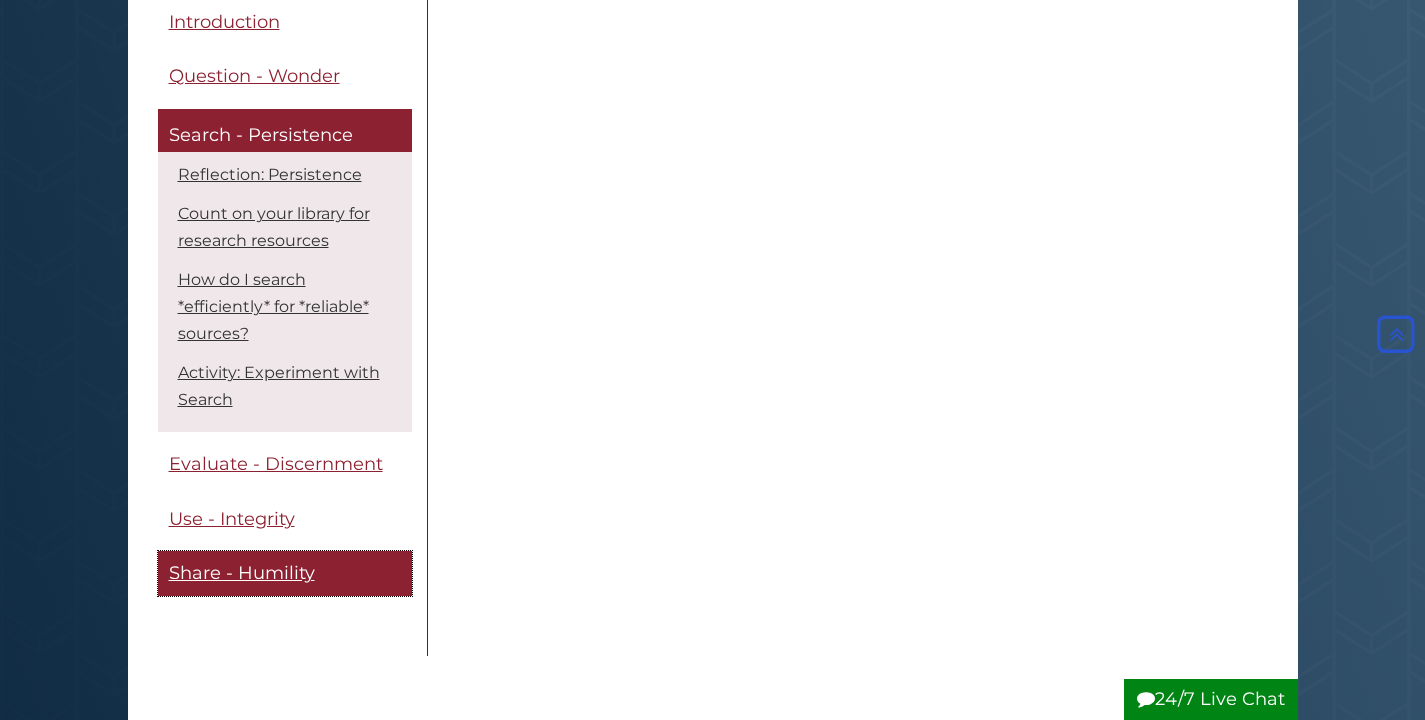 click on "Share - Humility" at bounding box center (242, 574) 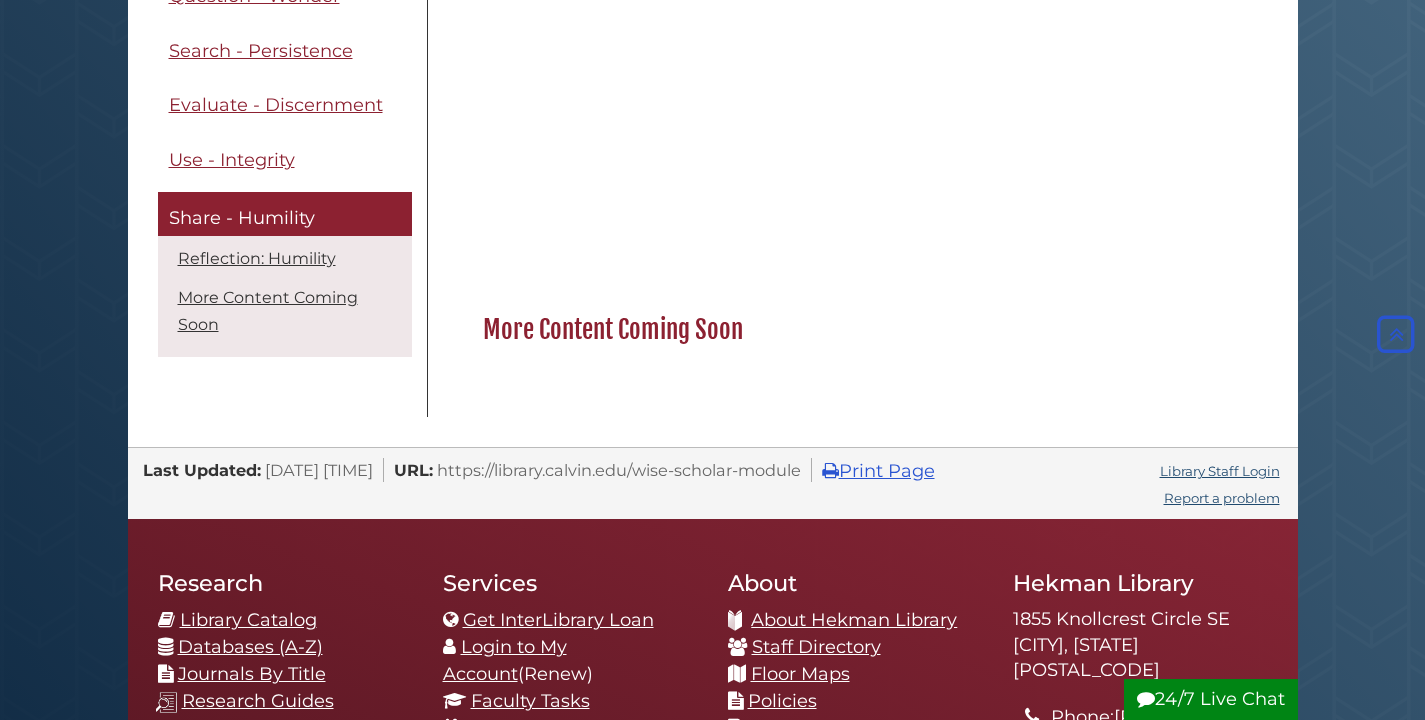 scroll, scrollTop: 226, scrollLeft: 0, axis: vertical 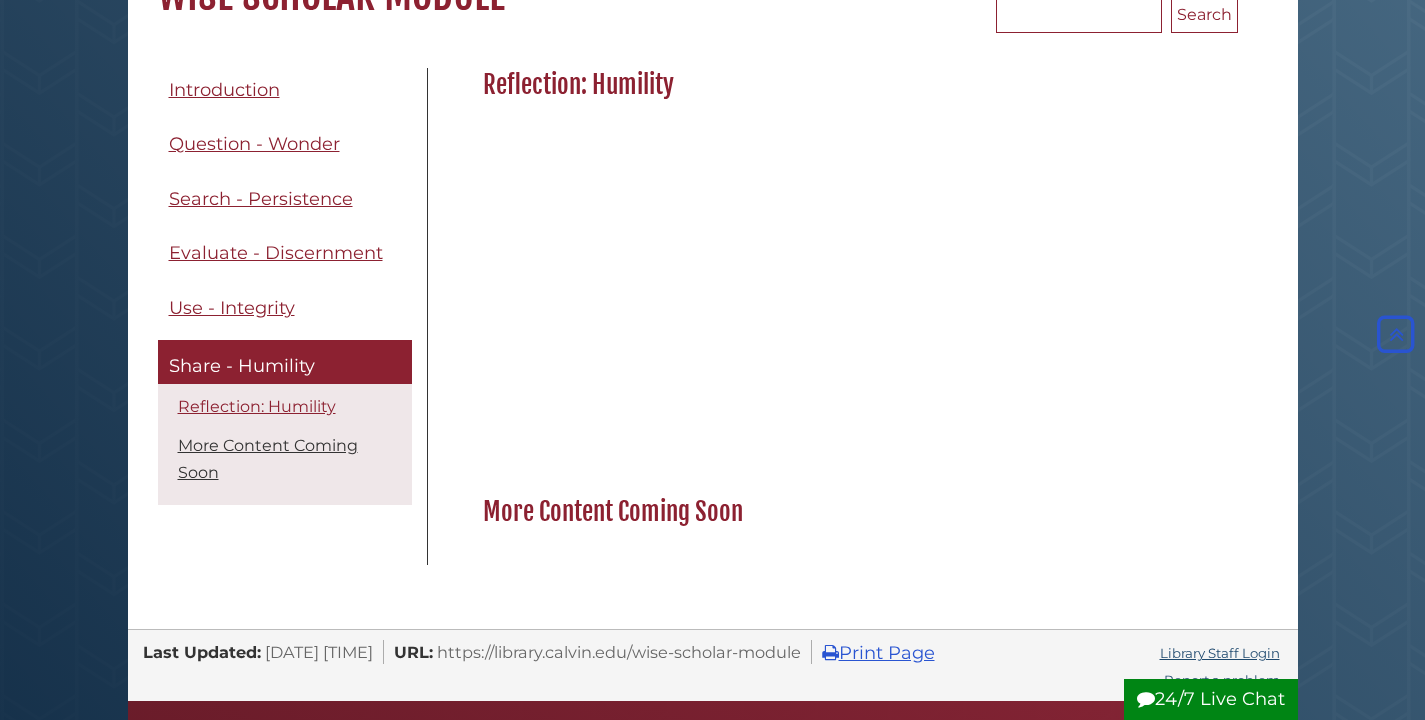 click on "Reflection: Humility" at bounding box center (257, 406) 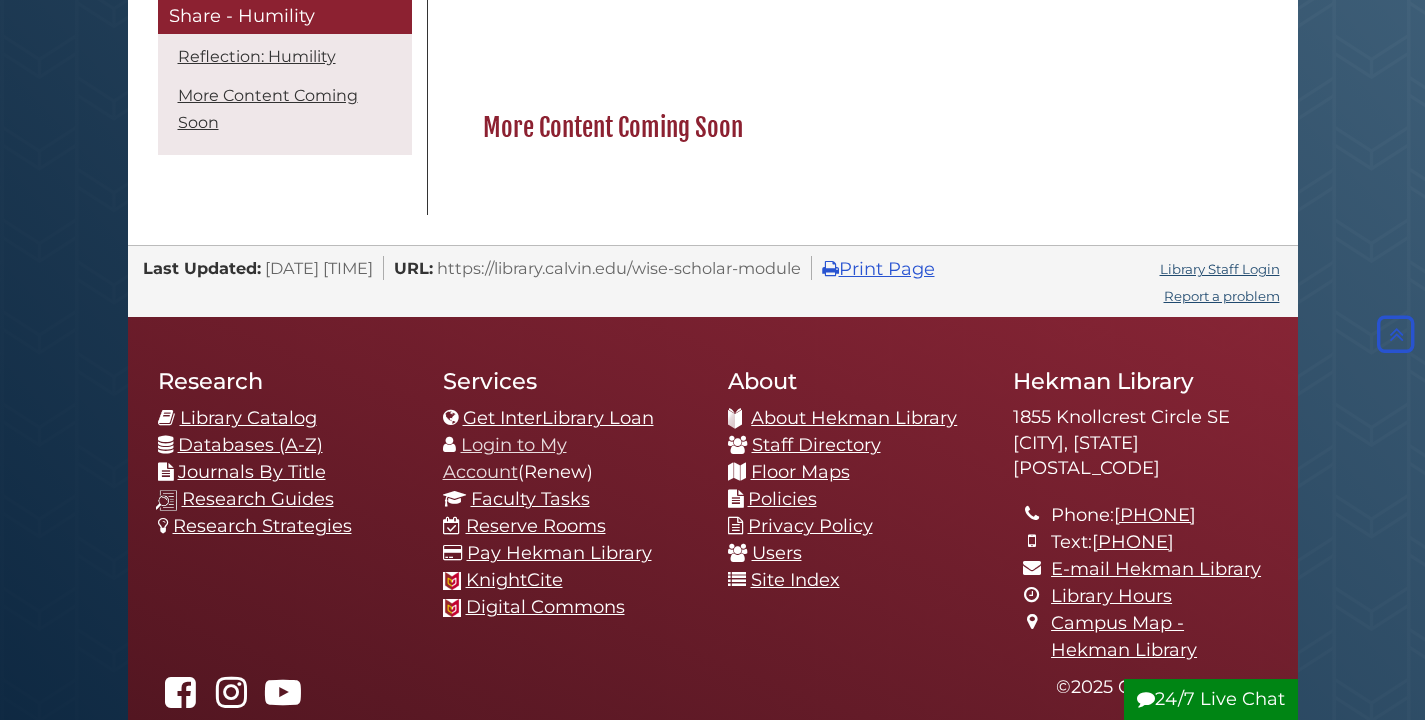 scroll, scrollTop: 0, scrollLeft: 0, axis: both 